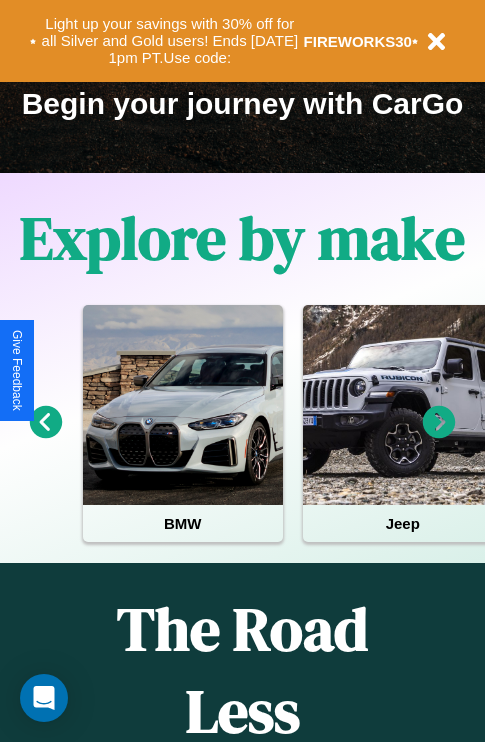 scroll, scrollTop: 1285, scrollLeft: 0, axis: vertical 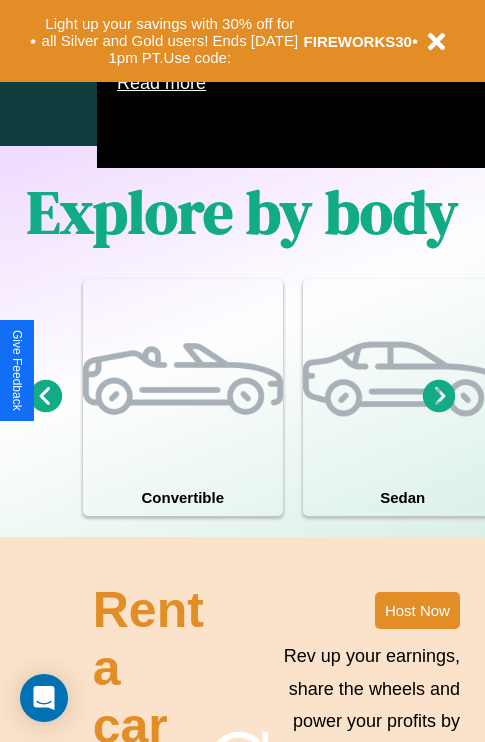 click 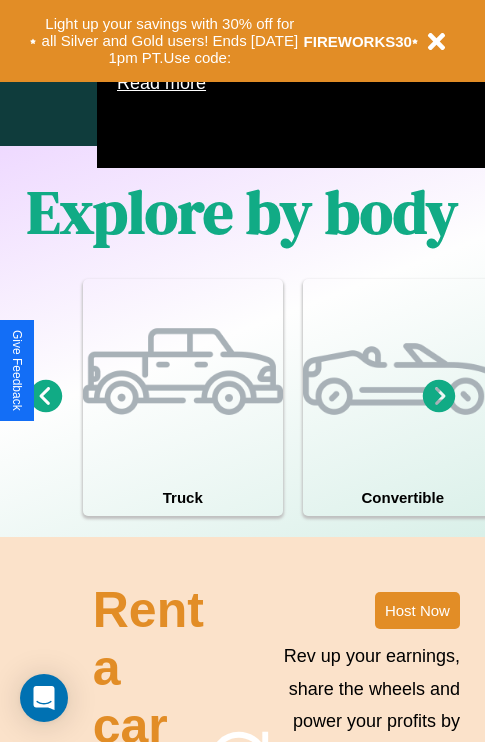 click 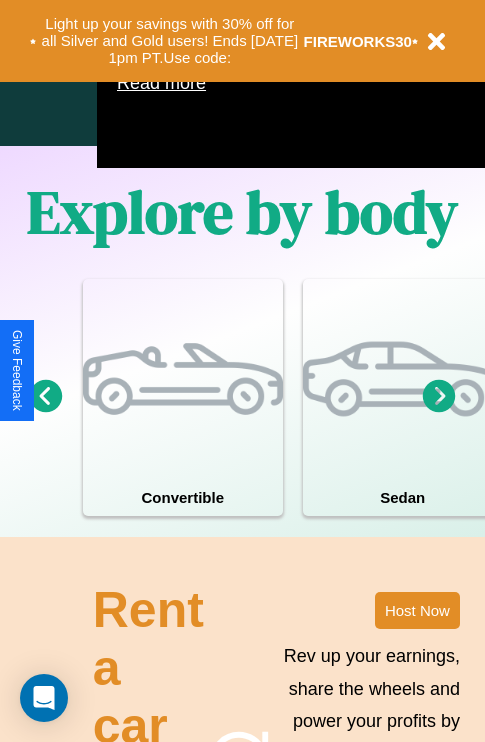 click 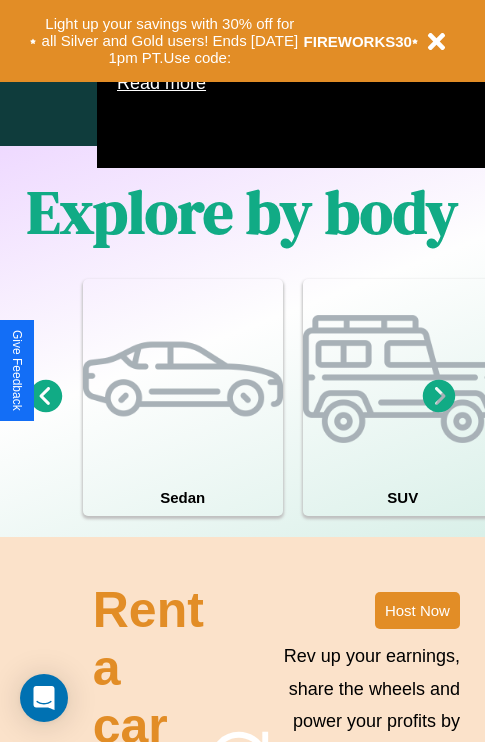 click 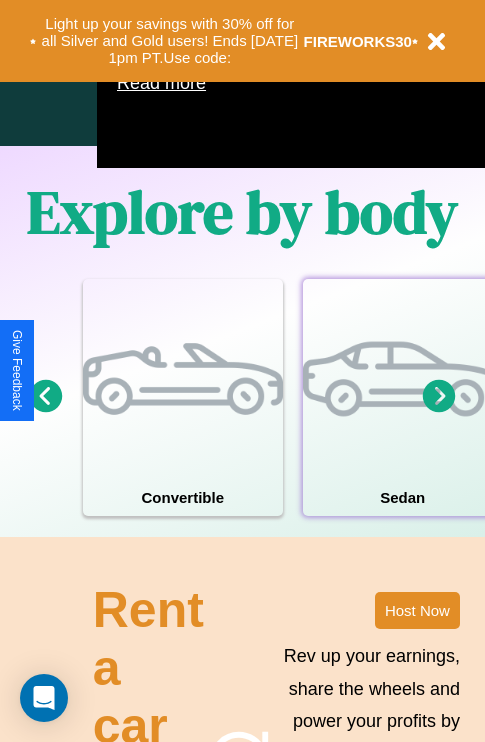 click at bounding box center [403, 379] 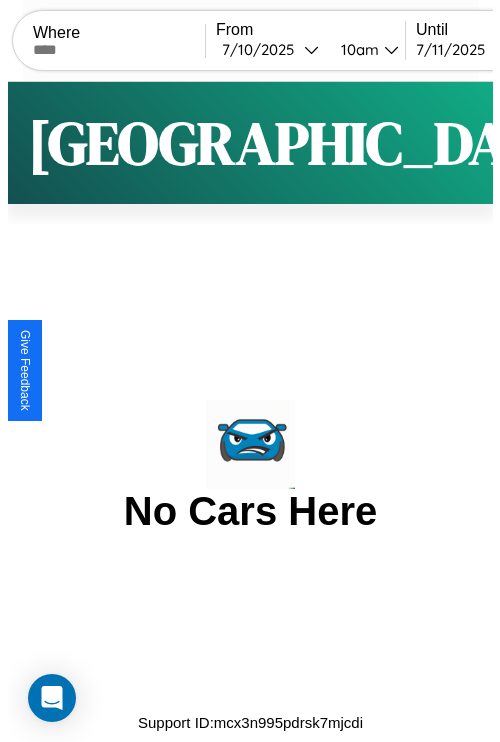 scroll, scrollTop: 0, scrollLeft: 0, axis: both 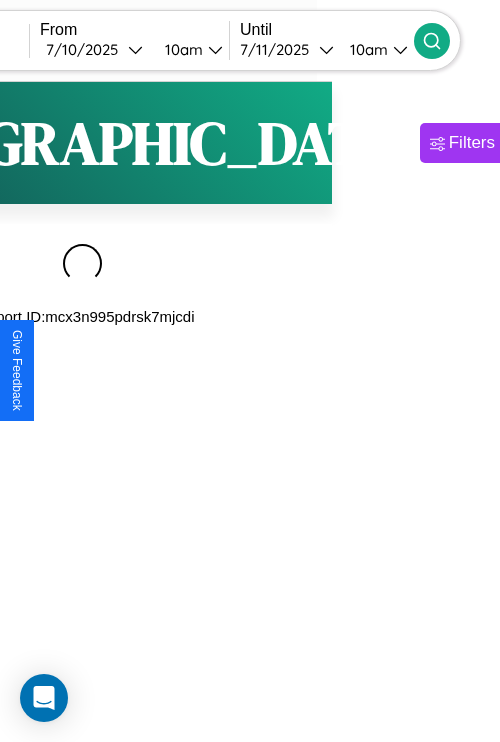 type on "******" 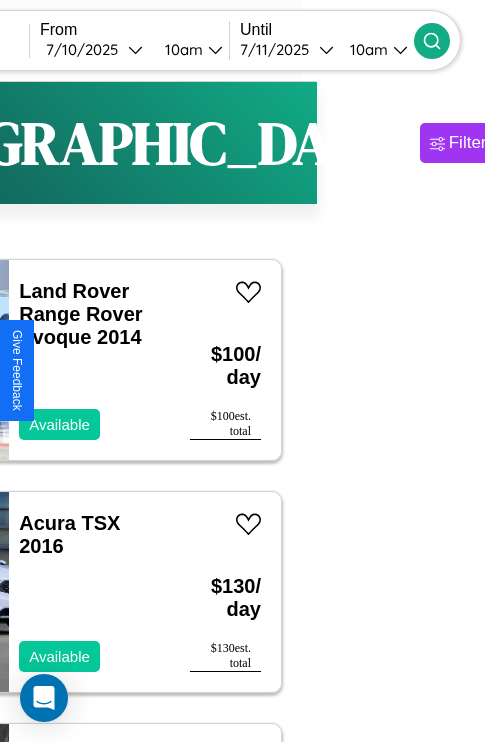 scroll, scrollTop: 51, scrollLeft: 97, axis: both 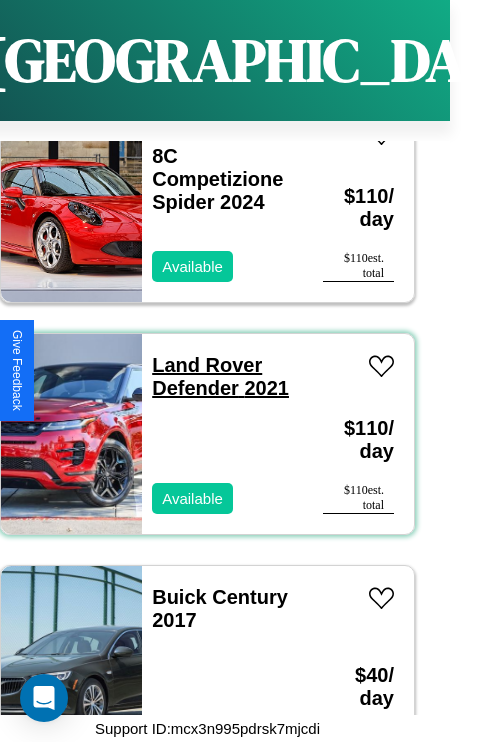 click on "Land Rover   Defender   2021" at bounding box center [220, 376] 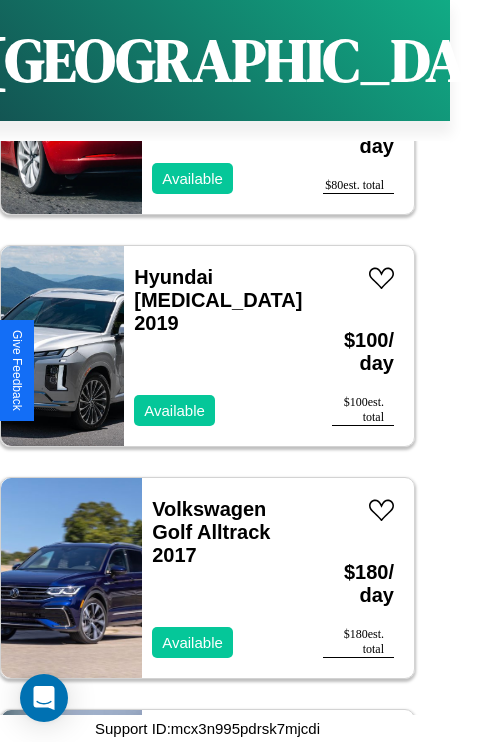 scroll, scrollTop: 31238, scrollLeft: 0, axis: vertical 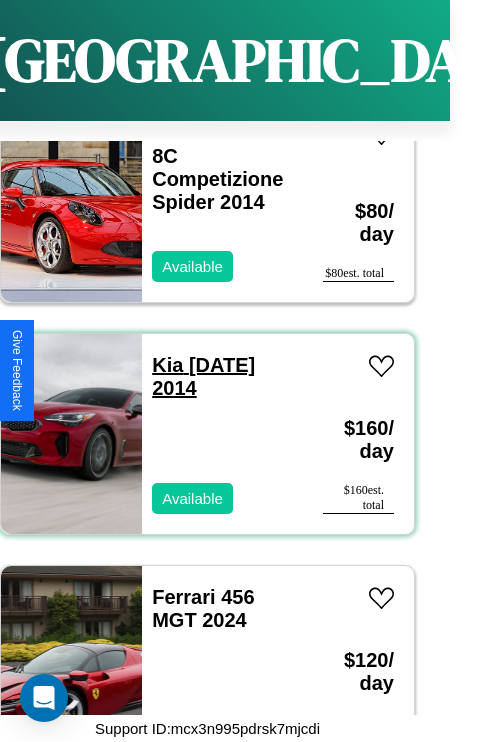 click on "Kia   Carnival   2014" at bounding box center (203, 376) 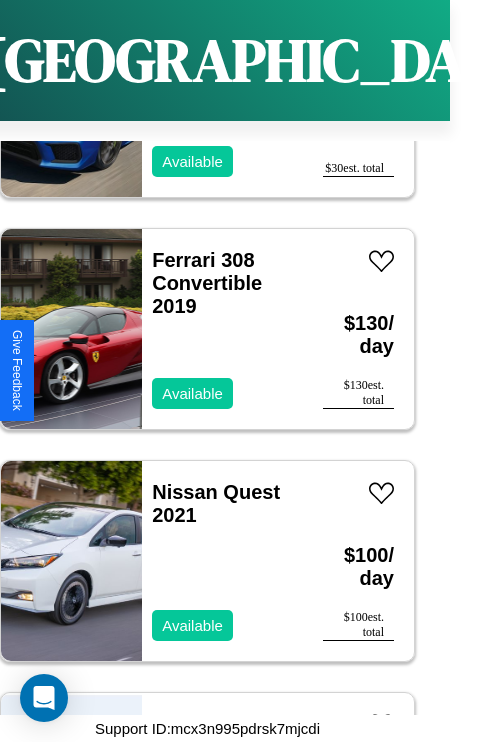 scroll, scrollTop: 2163, scrollLeft: 0, axis: vertical 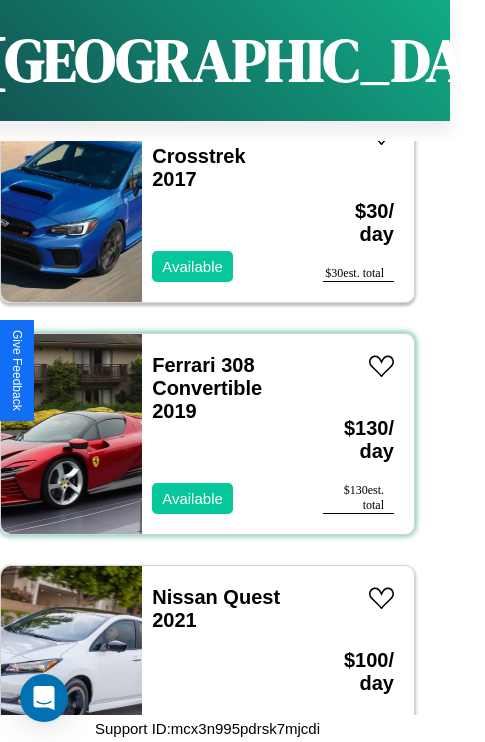 click on "Ferrari   308 Convertible   2019 Available" at bounding box center [222, 434] 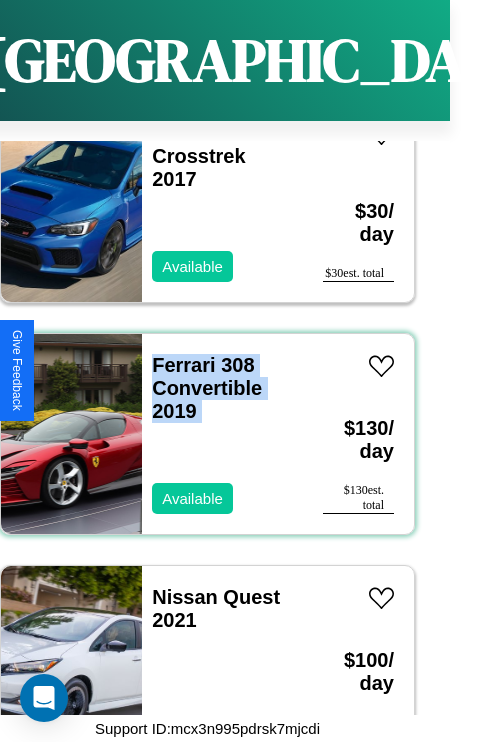 click on "Ferrari   308 Convertible   2019 Available" at bounding box center [222, 434] 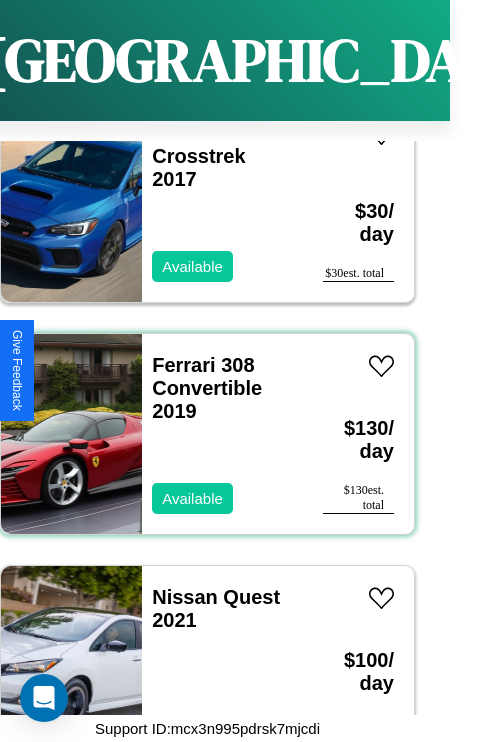 click on "Ferrari   308 Convertible   2019 Available" at bounding box center [222, 434] 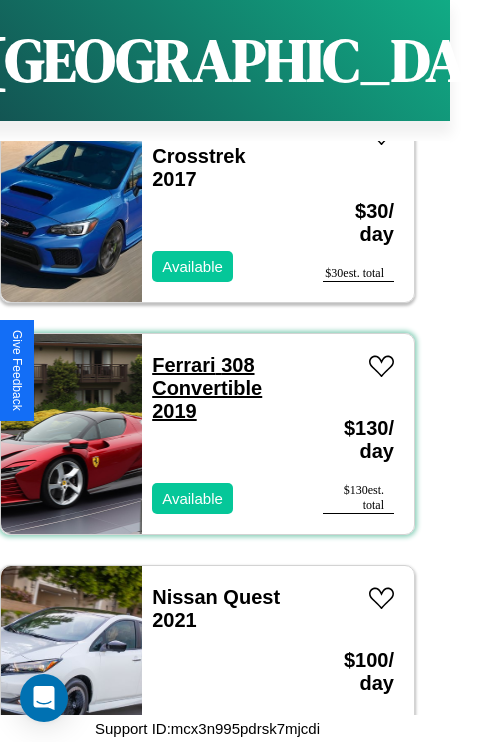 click on "Ferrari   308 Convertible   2019" at bounding box center (207, 388) 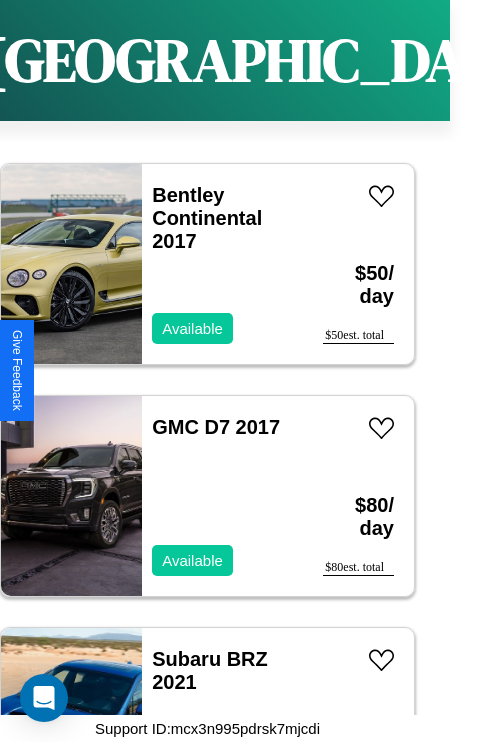 scroll, scrollTop: 8427, scrollLeft: 0, axis: vertical 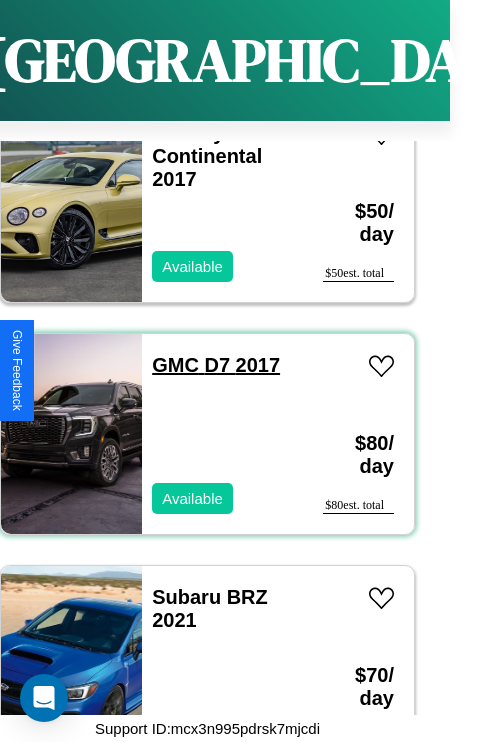 click on "GMC   D7   2017" at bounding box center (216, 365) 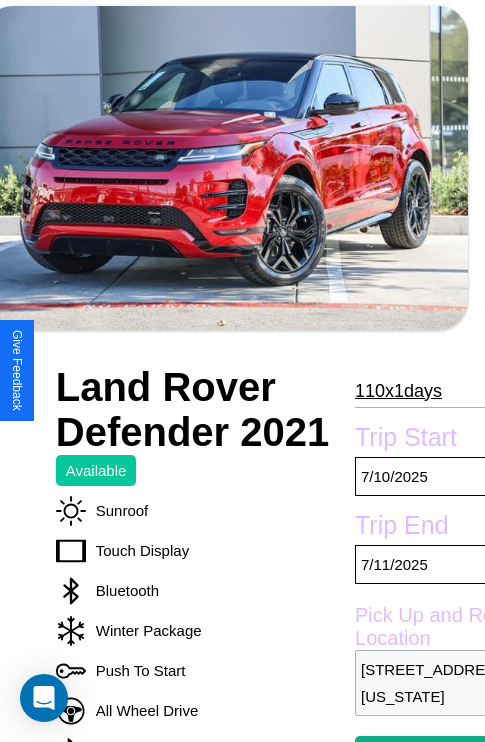 scroll, scrollTop: 458, scrollLeft: 107, axis: both 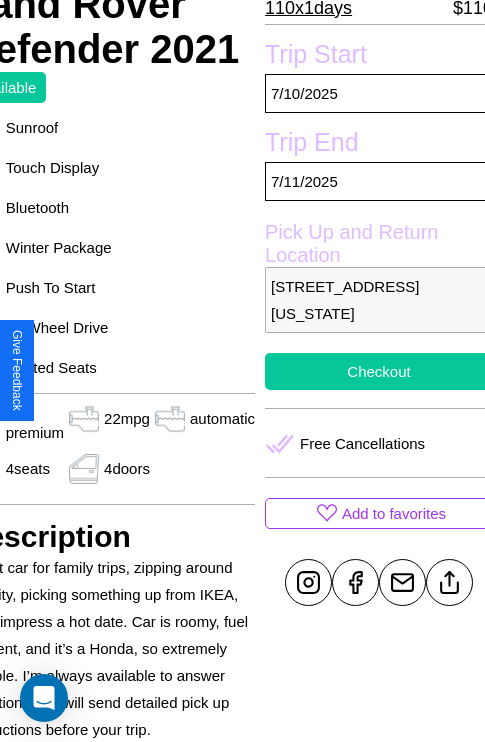 click on "Checkout" at bounding box center [379, 371] 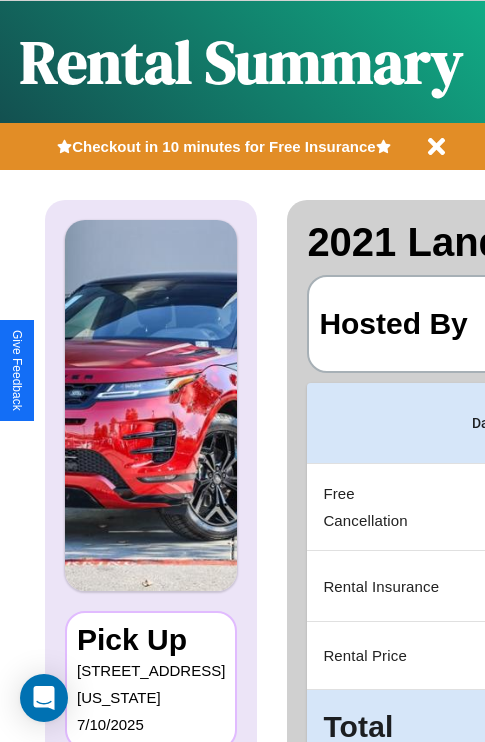 scroll, scrollTop: 0, scrollLeft: 378, axis: horizontal 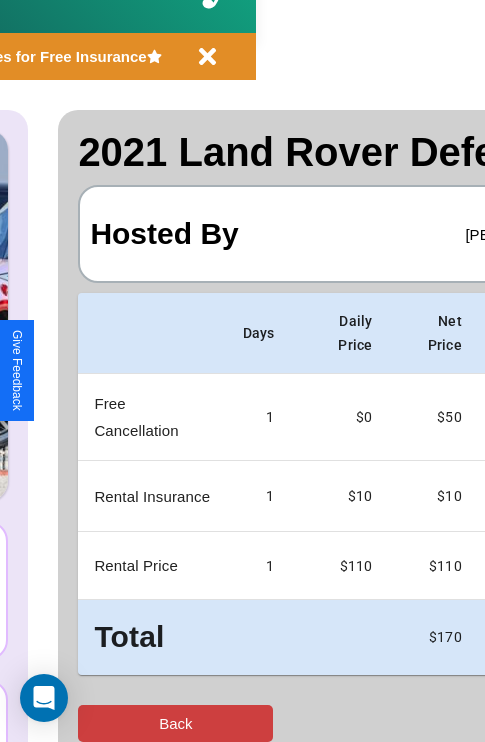 click on "Back" at bounding box center (175, 723) 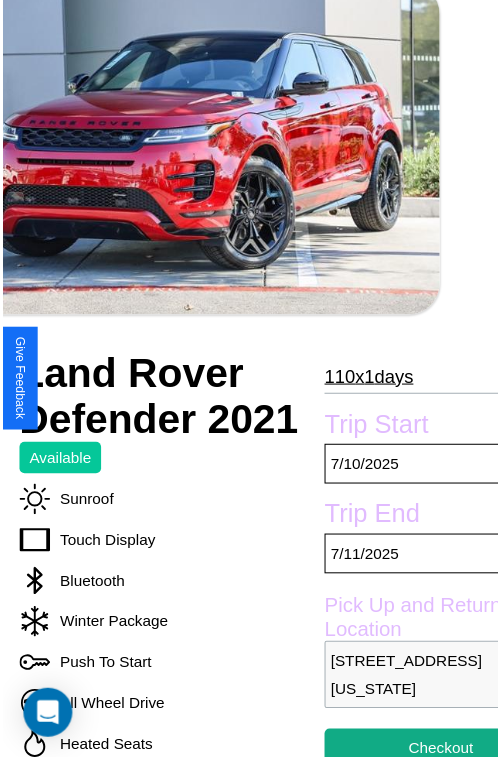 scroll, scrollTop: 180, scrollLeft: 107, axis: both 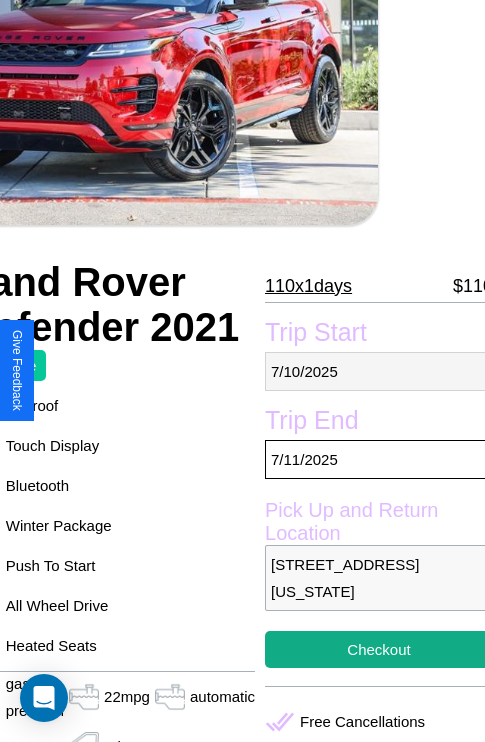 click on "7 / 10 / 2025" at bounding box center [379, 371] 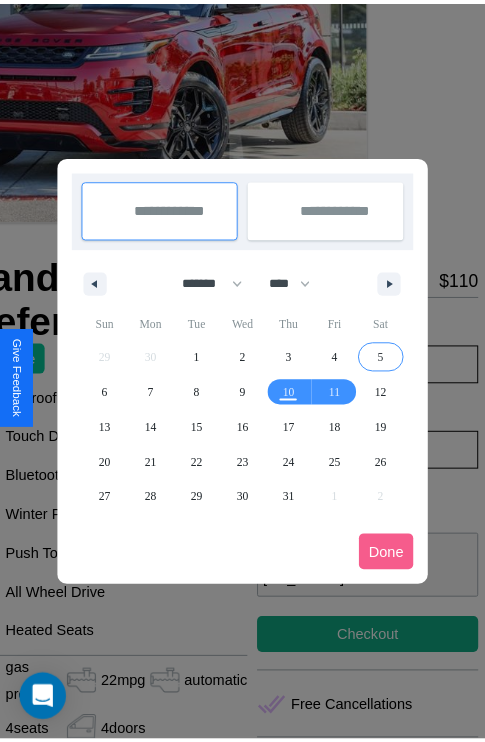 scroll, scrollTop: 0, scrollLeft: 107, axis: horizontal 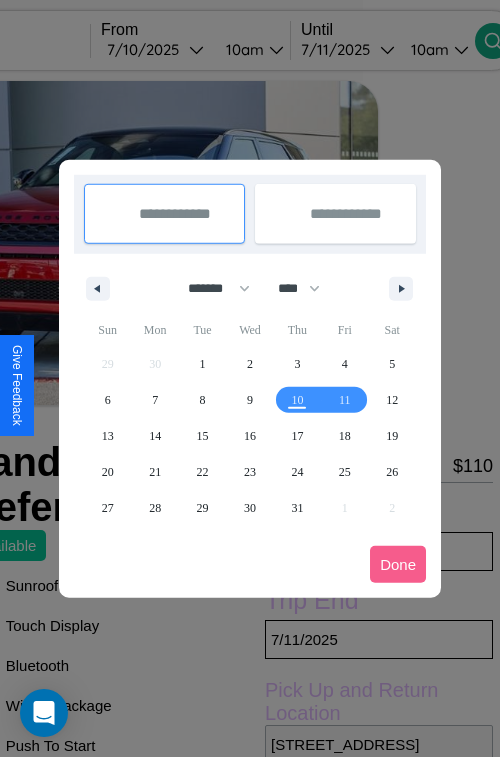 click at bounding box center [250, 378] 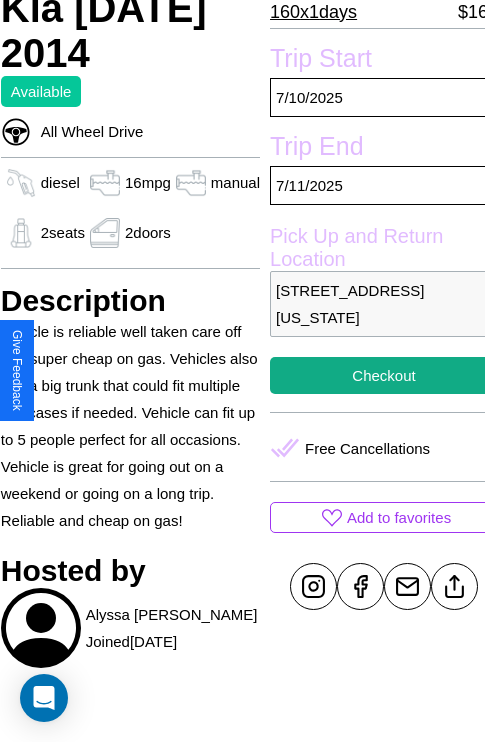 scroll, scrollTop: 499, scrollLeft: 72, axis: both 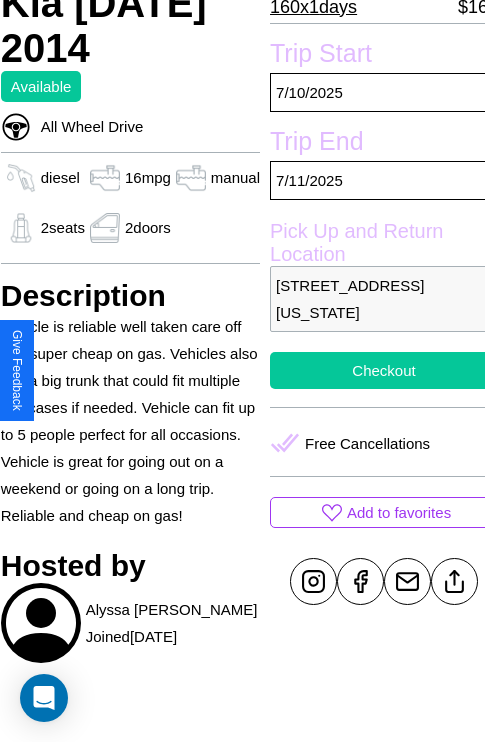 click on "Checkout" at bounding box center [384, 370] 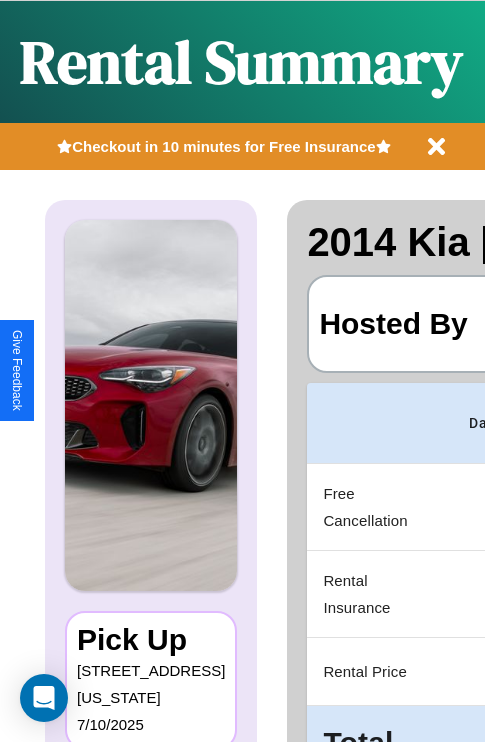 scroll, scrollTop: 0, scrollLeft: 378, axis: horizontal 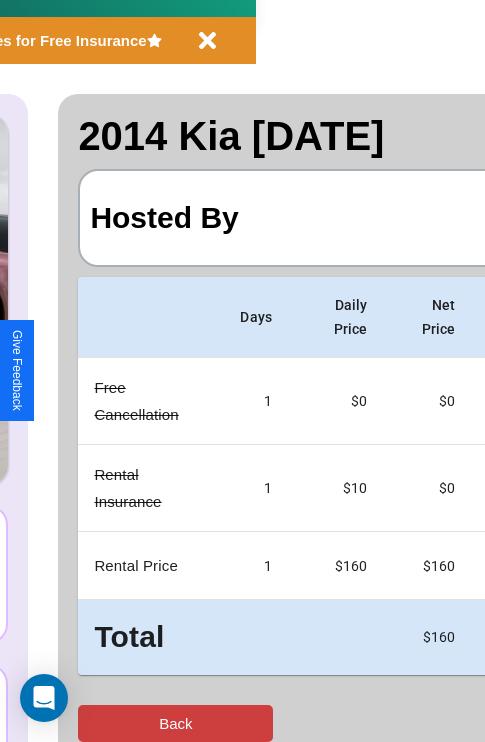 click on "Back" at bounding box center (175, 723) 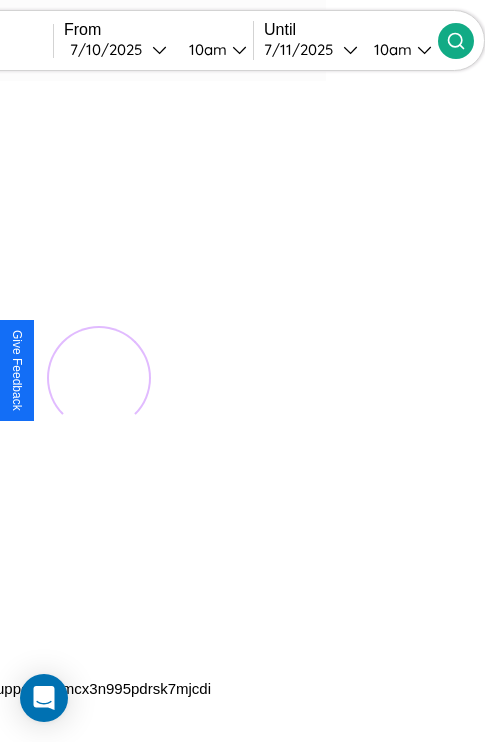 scroll, scrollTop: 0, scrollLeft: 0, axis: both 